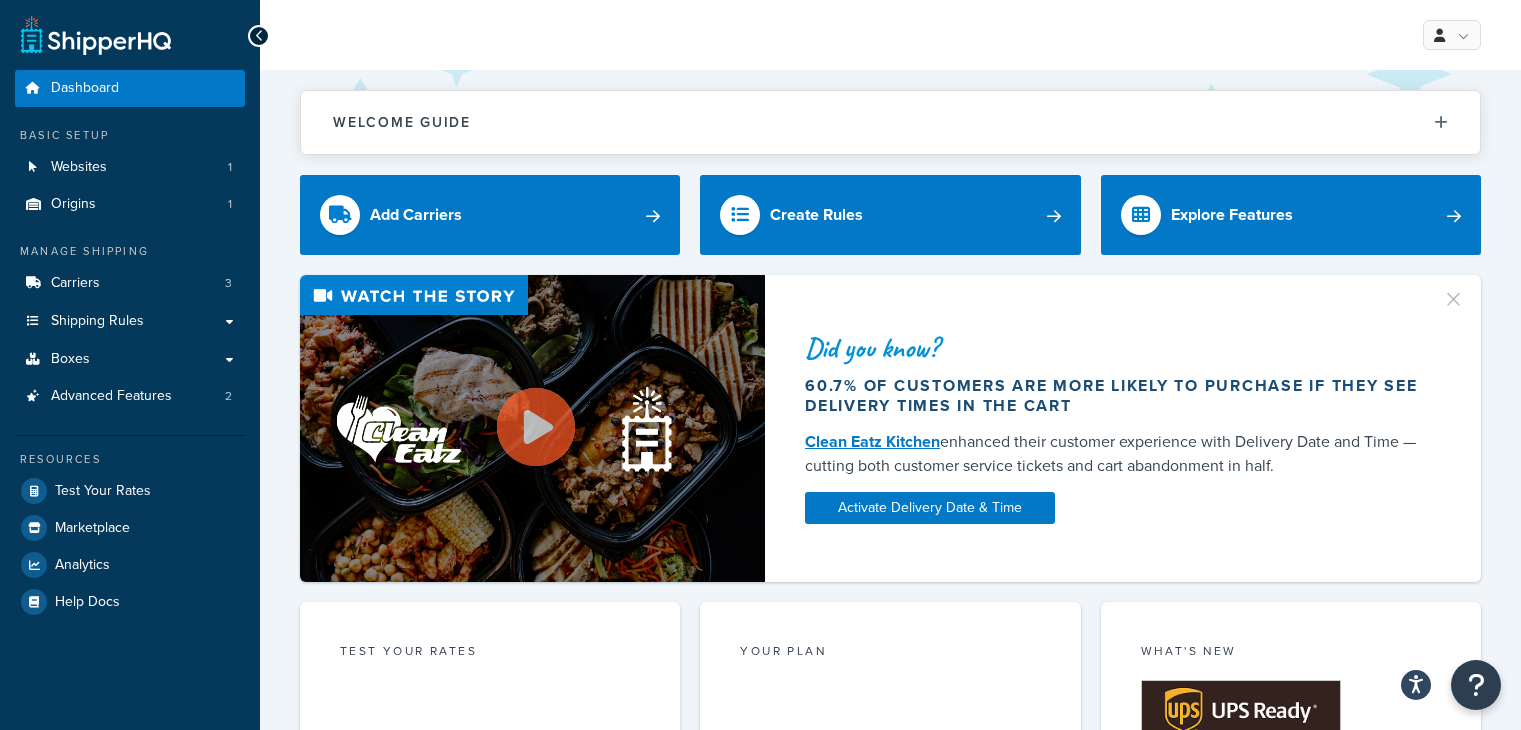 scroll, scrollTop: 0, scrollLeft: 0, axis: both 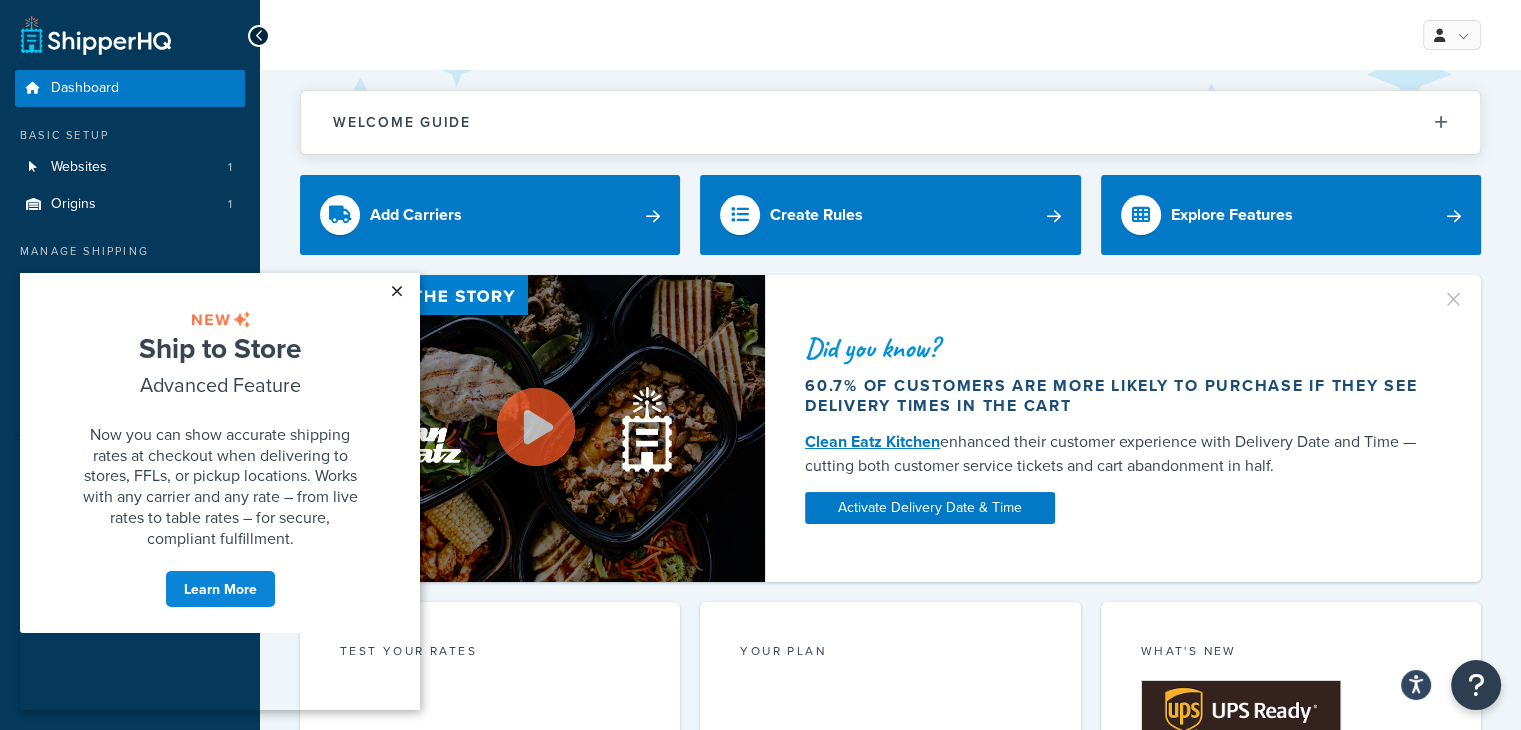 click on "×" at bounding box center (396, 291) 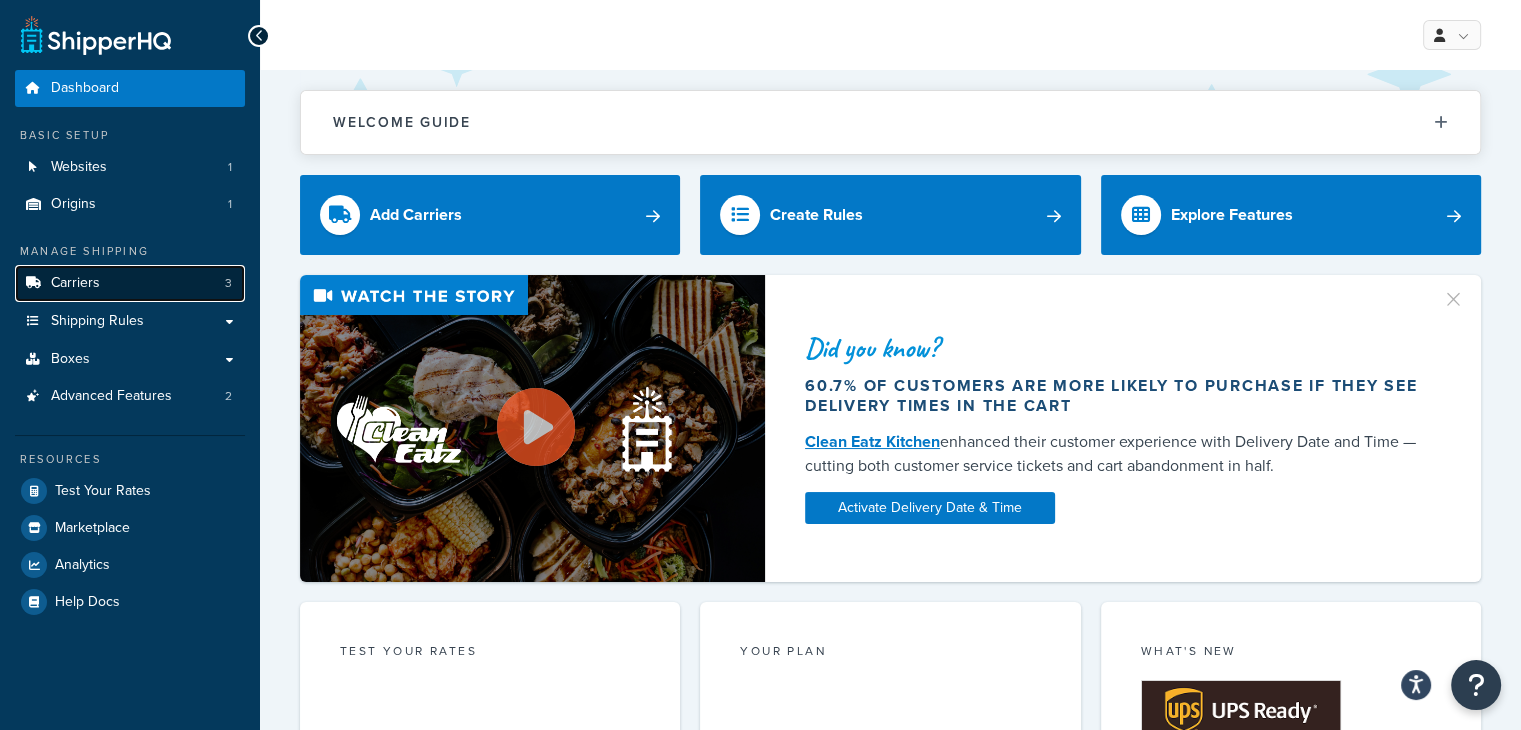 click on "Carriers 3" at bounding box center (130, 283) 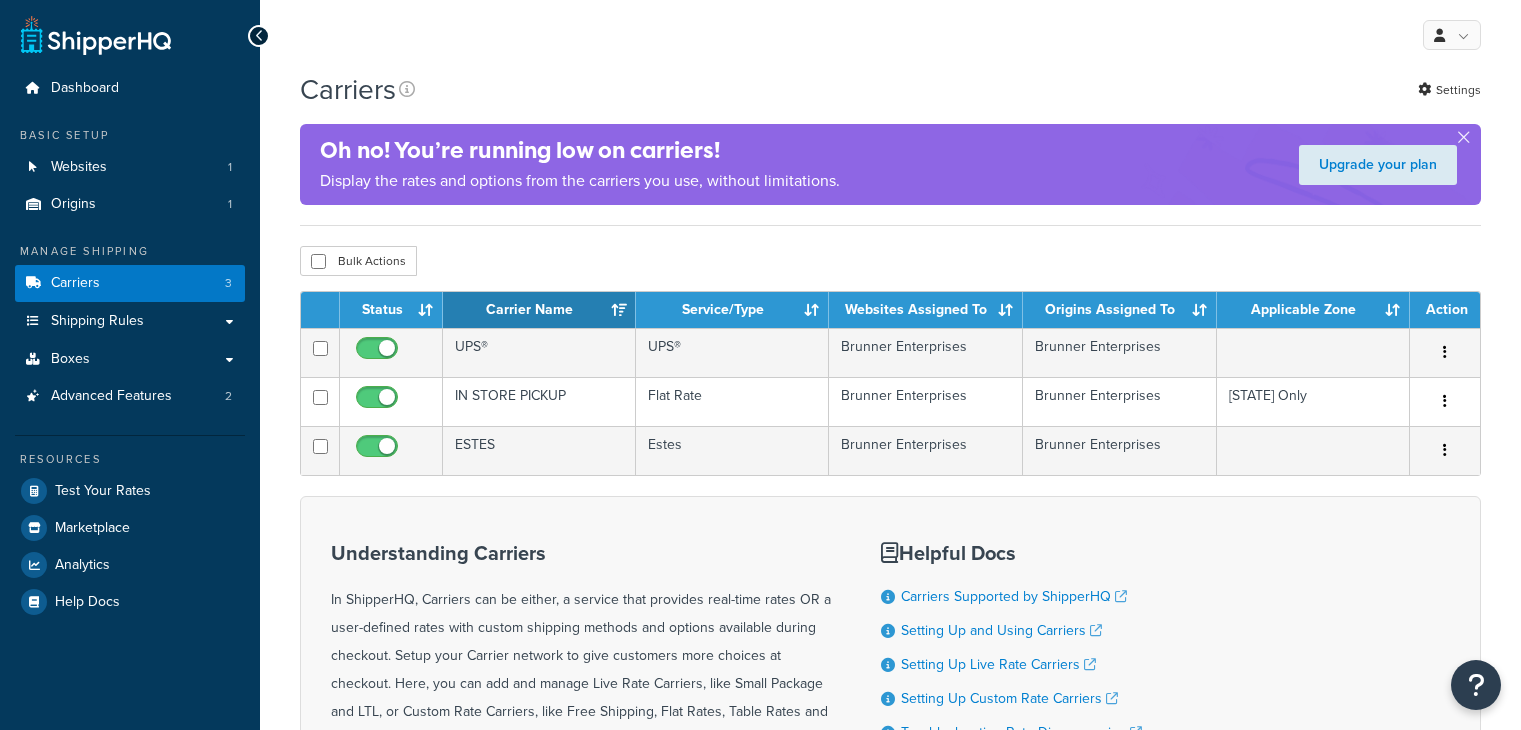 scroll, scrollTop: 0, scrollLeft: 0, axis: both 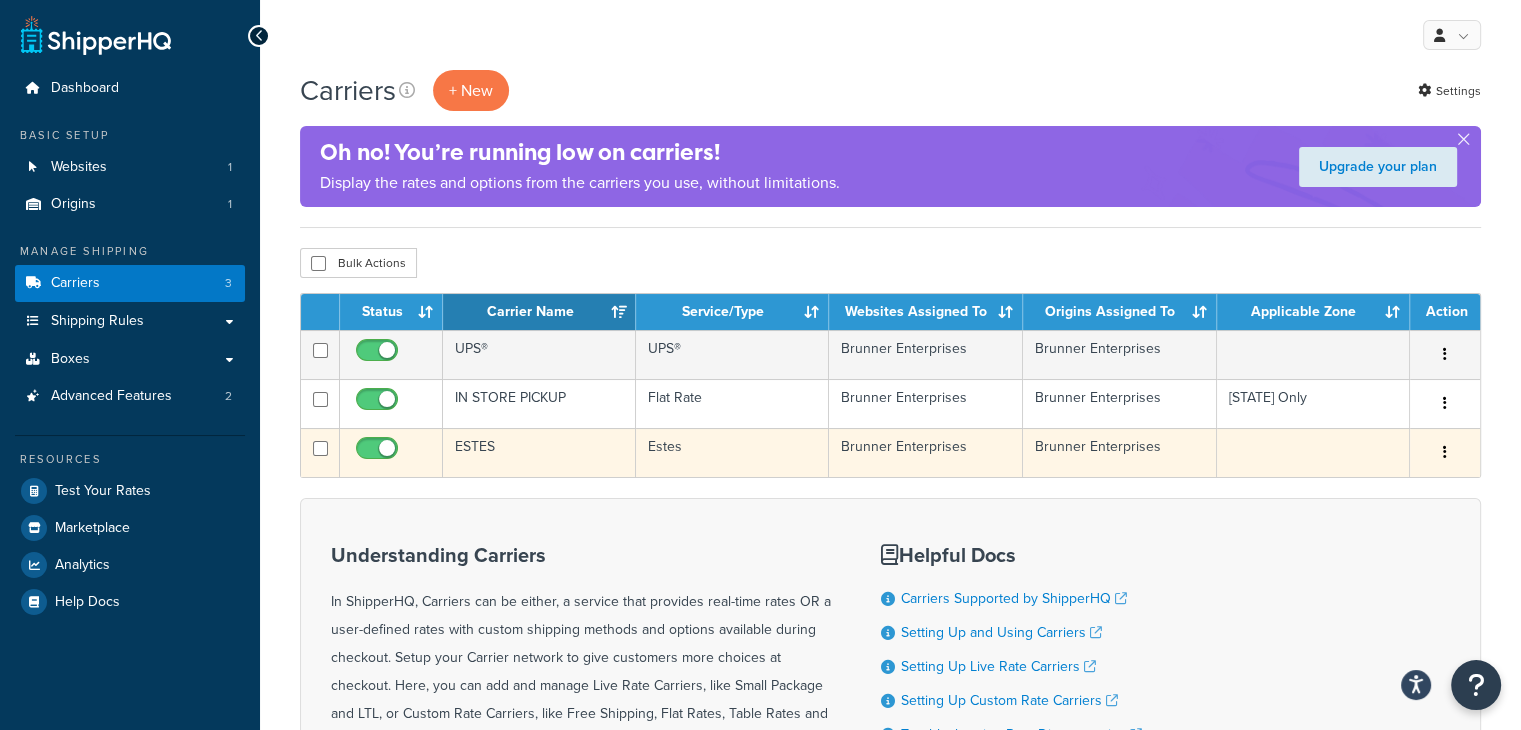 click at bounding box center [1445, 453] 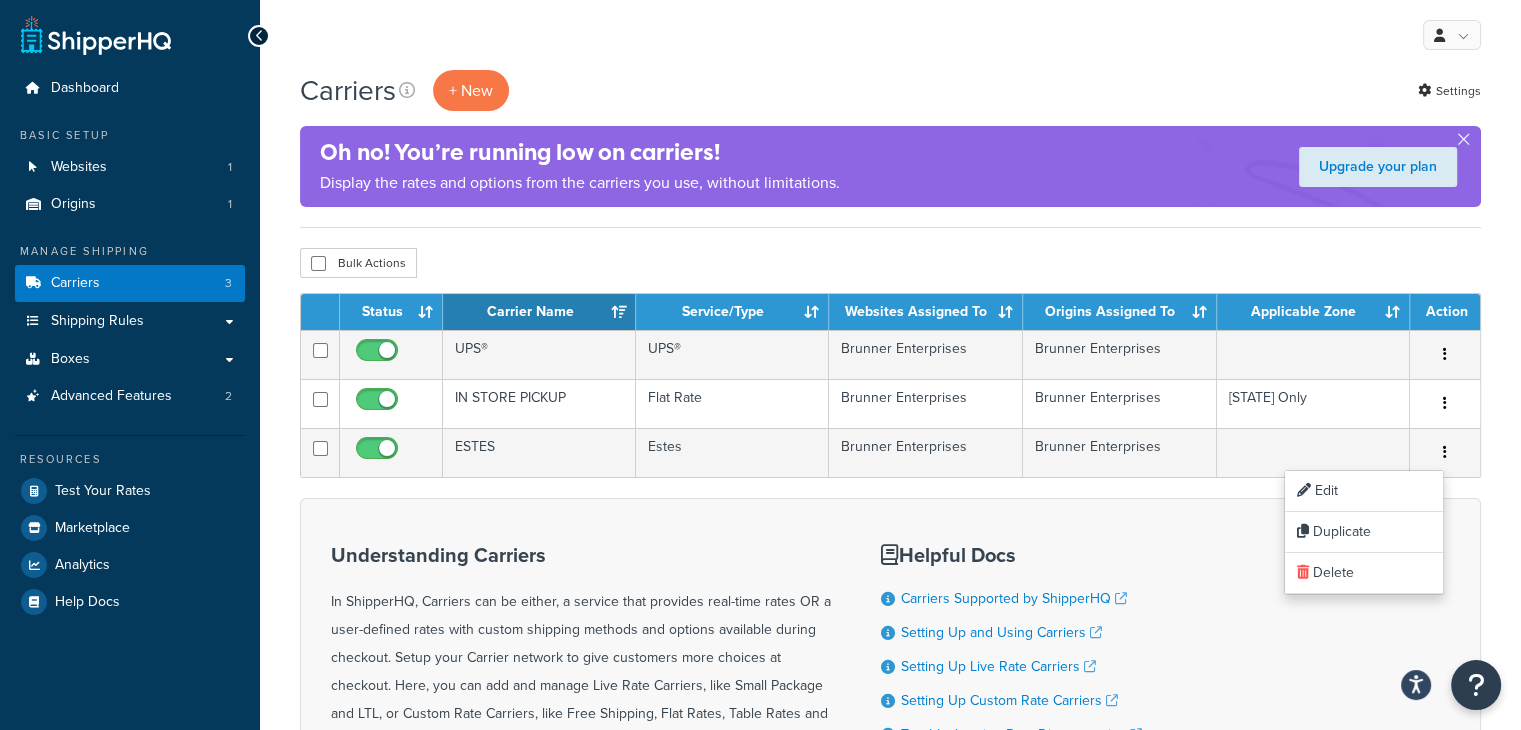 click on "Understanding Carriers
In ShipperHQ, Carriers can be either, a service that provides real-time rates OR a user-defined rates with custom shipping methods and options available during checkout. Setup your Carrier network to give customers more choices at checkout. Here, you can add and manage Live Rate Carriers, like Small Package and LTL, or Custom Rate Carriers, like Free Shipping, Flat Rates, Table Rates and more. Visit the   Marketplace  to see all of the carriers ShipperHQ supports.
Find all of our helpful docs at:
ShipperHQ Help Docs
Helpful Docs
Carriers Supported by ShipperHQ
Setting Up and Using Carriers
Setting Up Live Rate Carriers
Setting Up Custom Rate Carriers
Troubleshooting Rate Discrepancies" at bounding box center (890, 689) 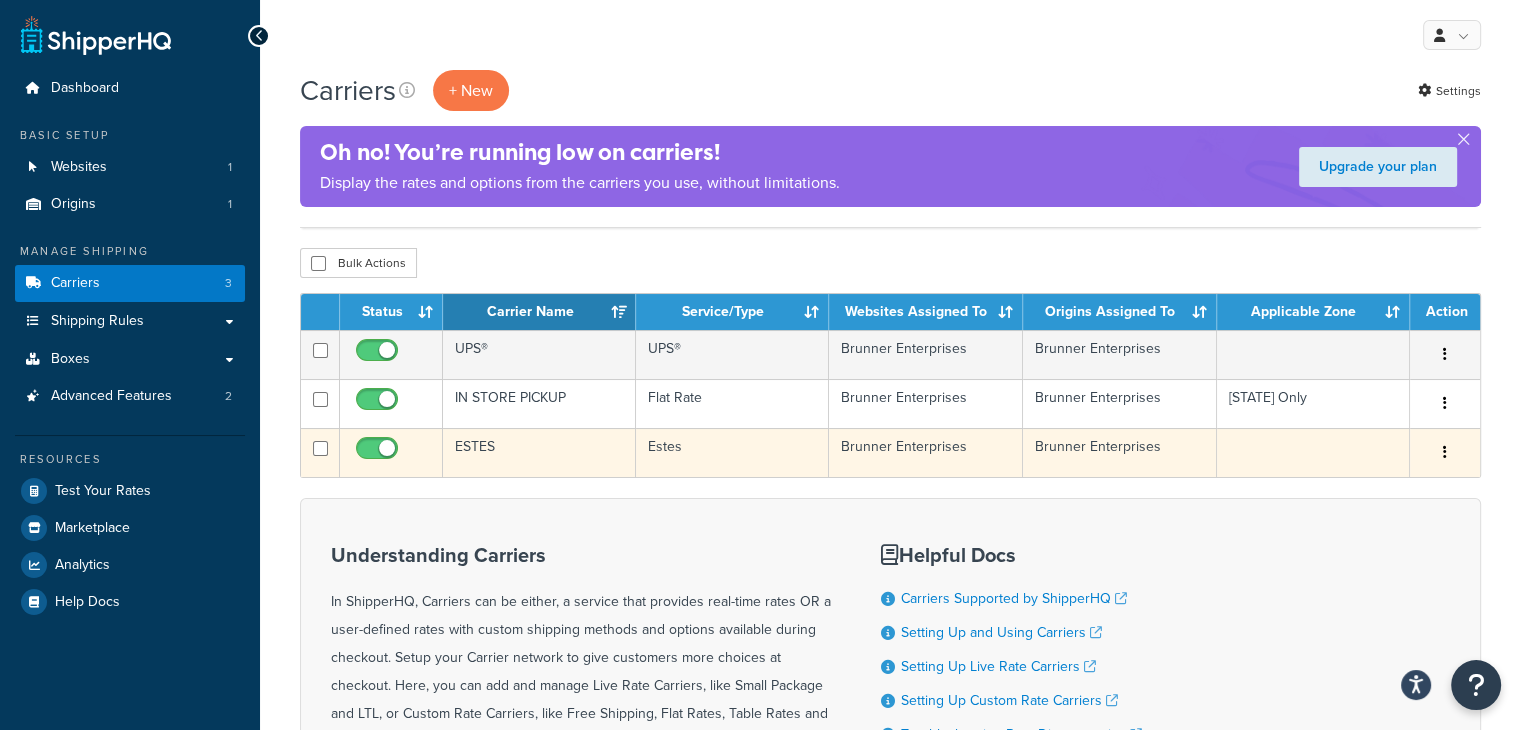 scroll, scrollTop: 0, scrollLeft: 0, axis: both 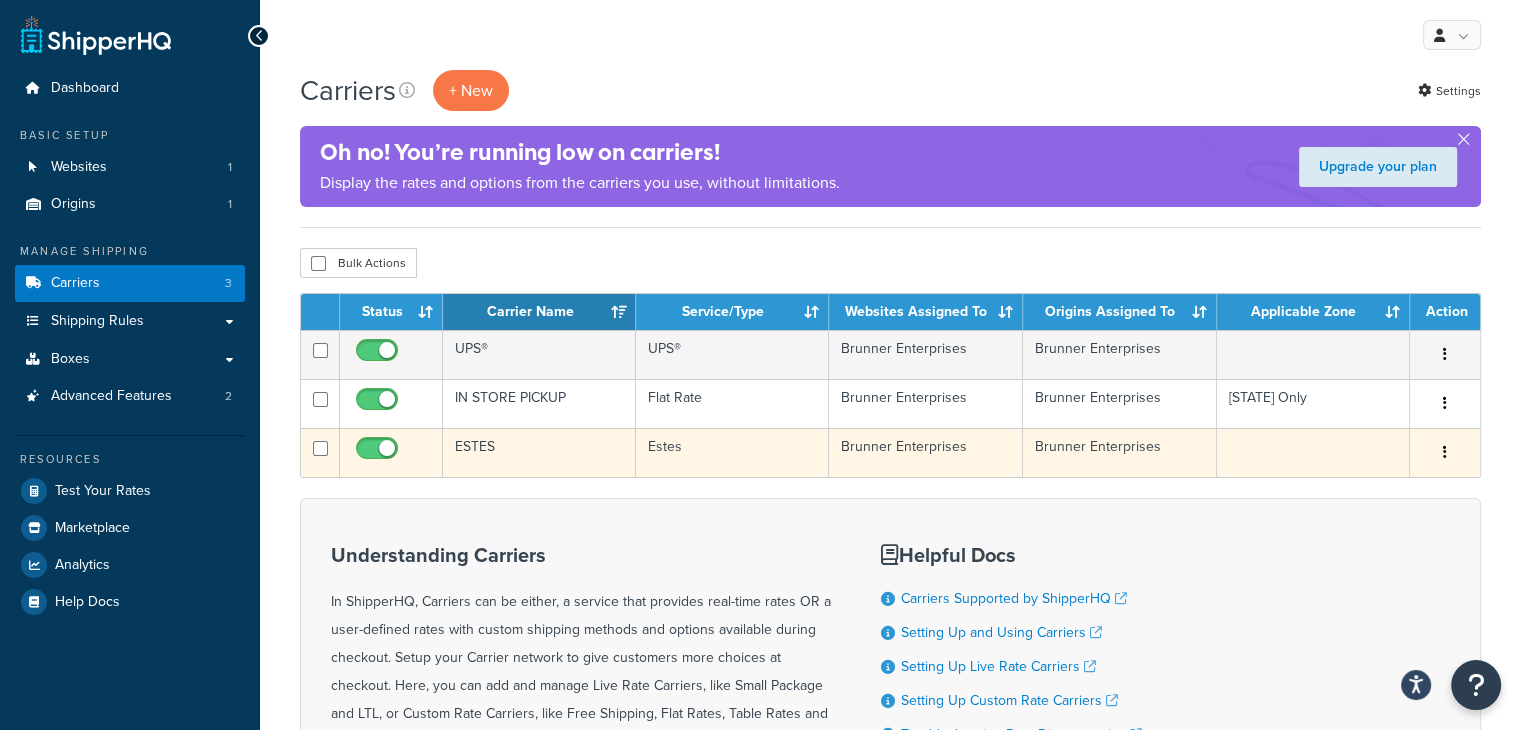 click on "ESTES" at bounding box center (539, 452) 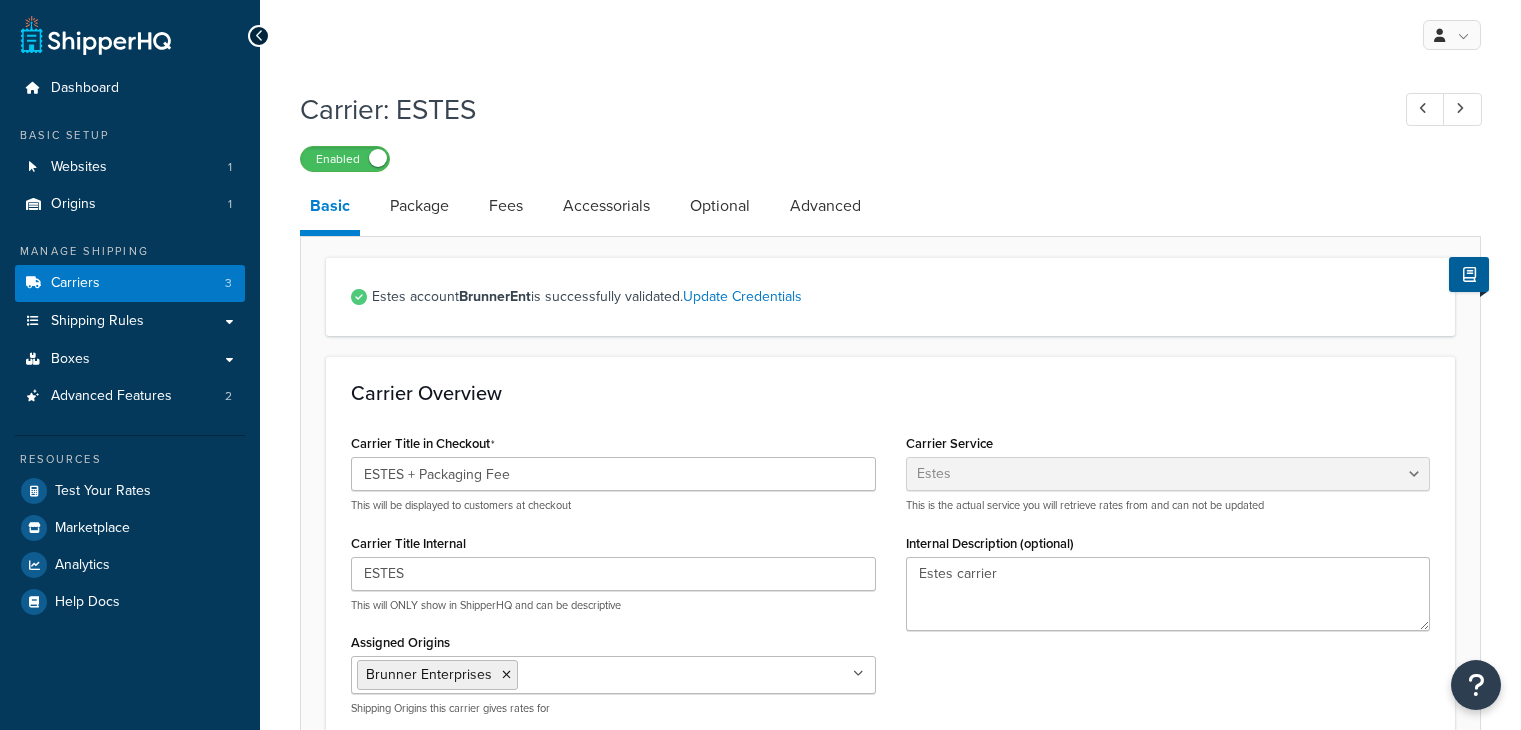 select on "estesFreight" 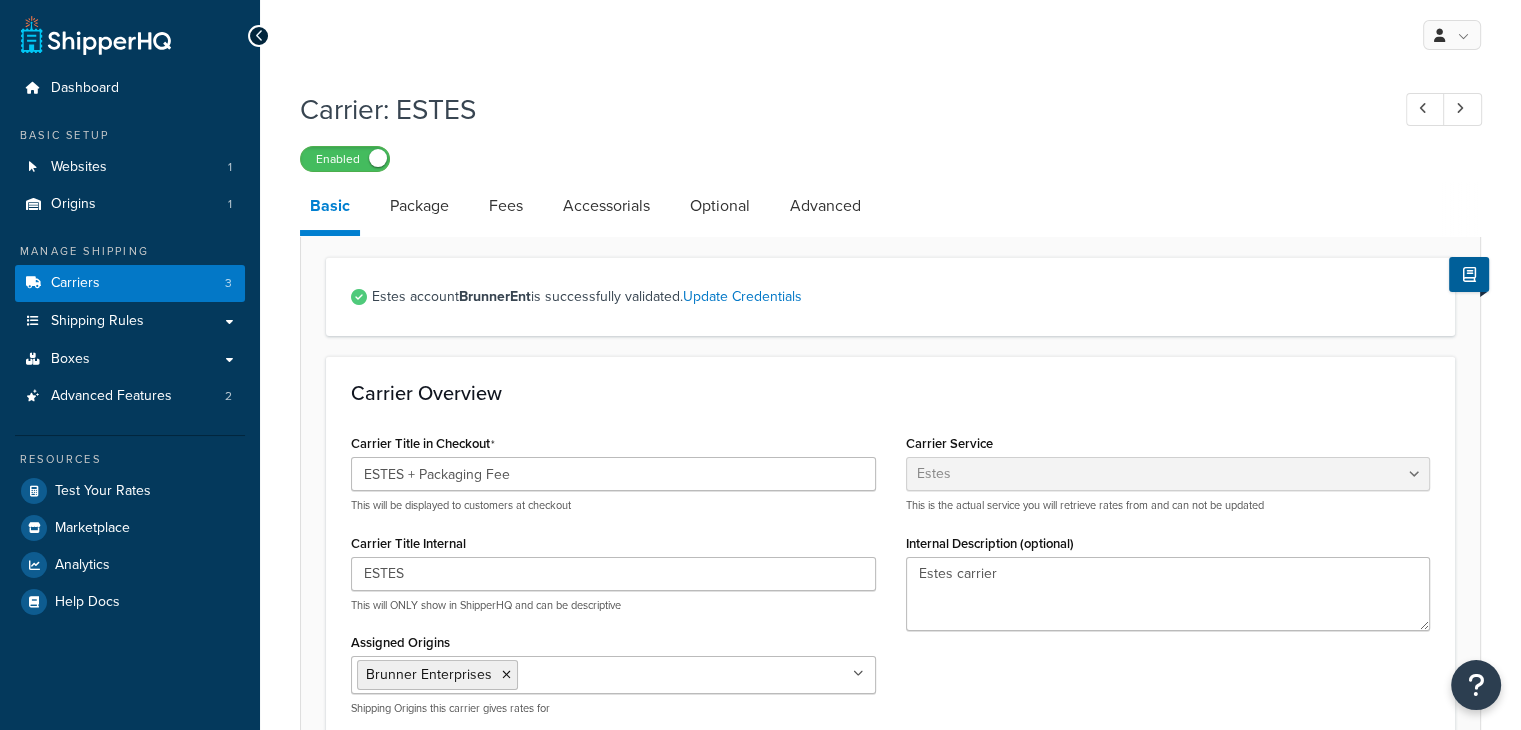 scroll, scrollTop: 0, scrollLeft: 0, axis: both 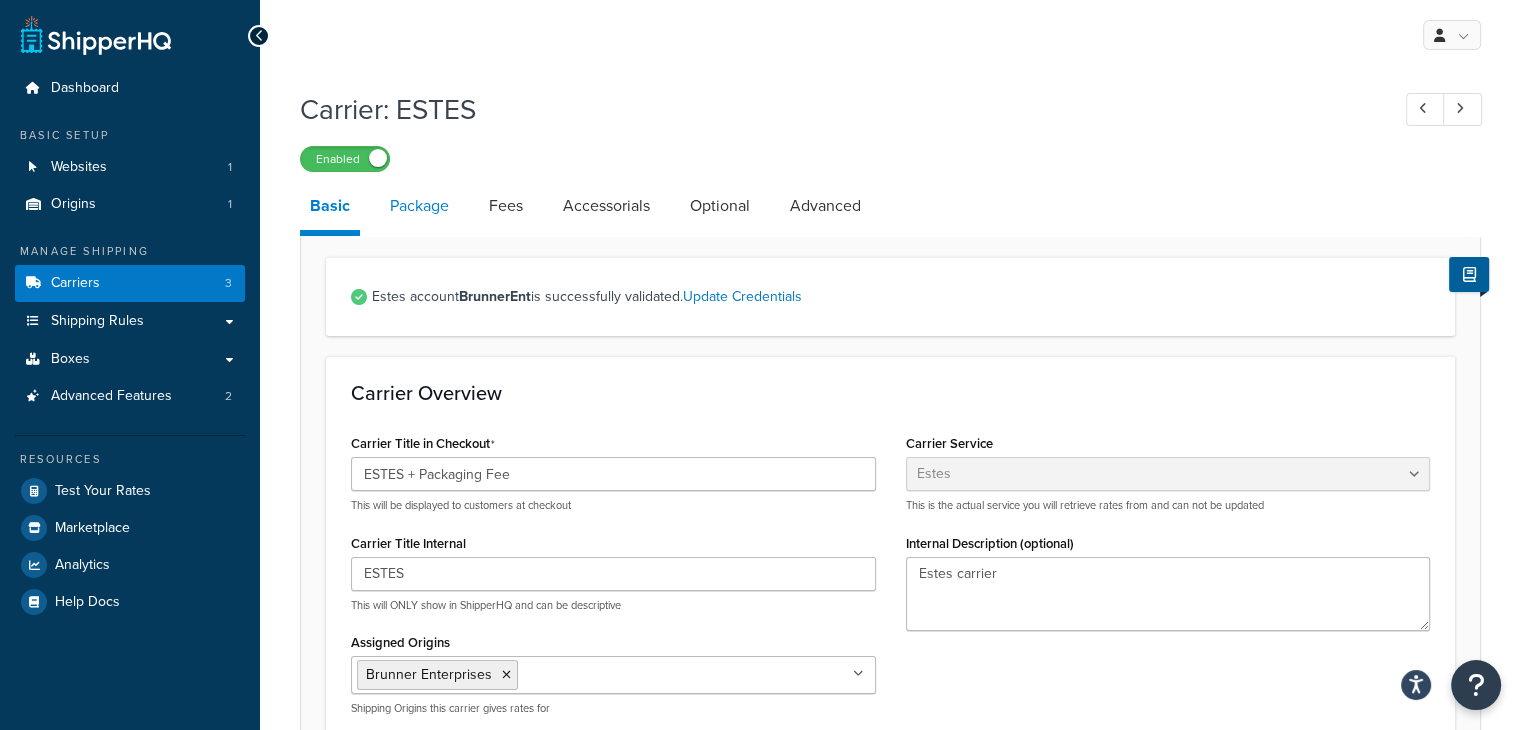 click on "Package" at bounding box center (419, 206) 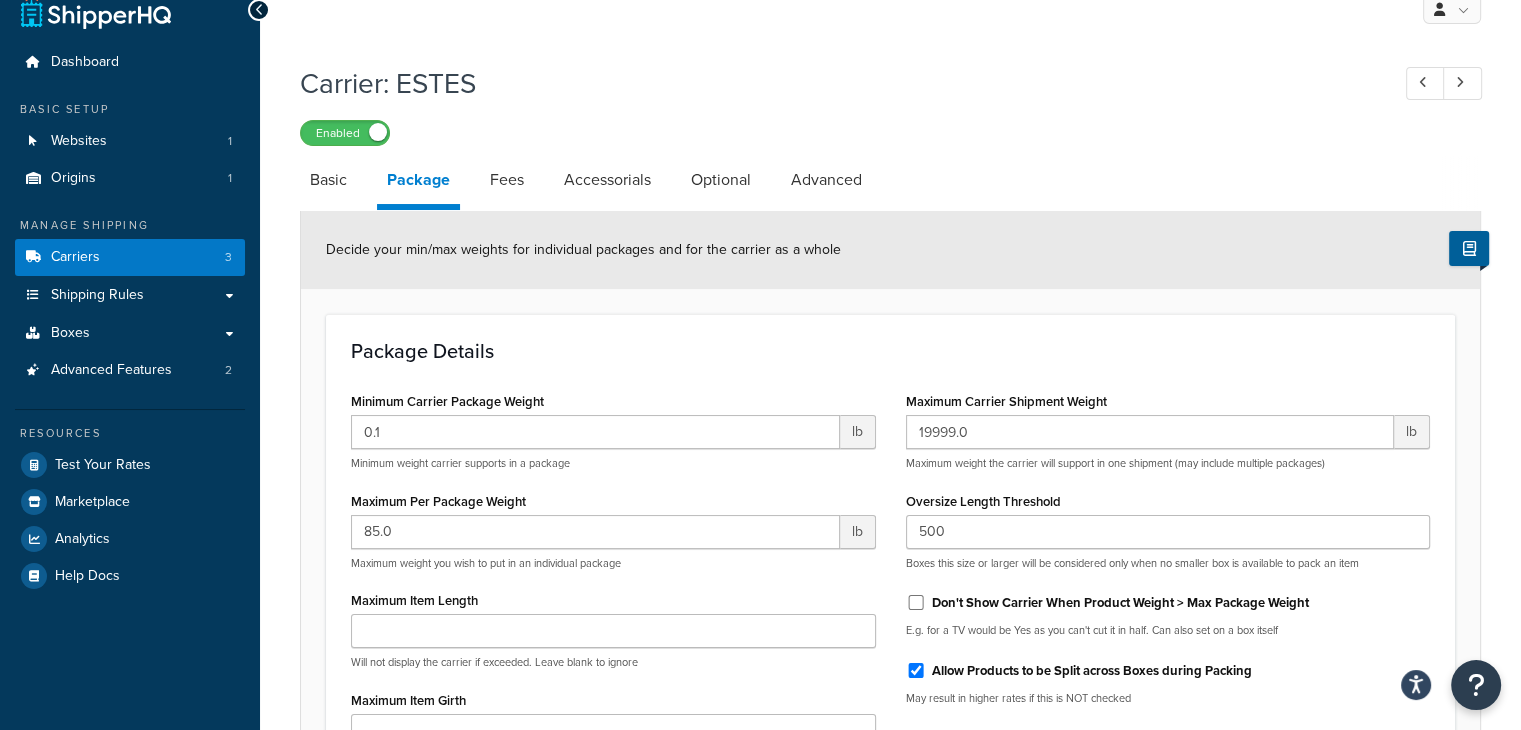 scroll, scrollTop: 0, scrollLeft: 0, axis: both 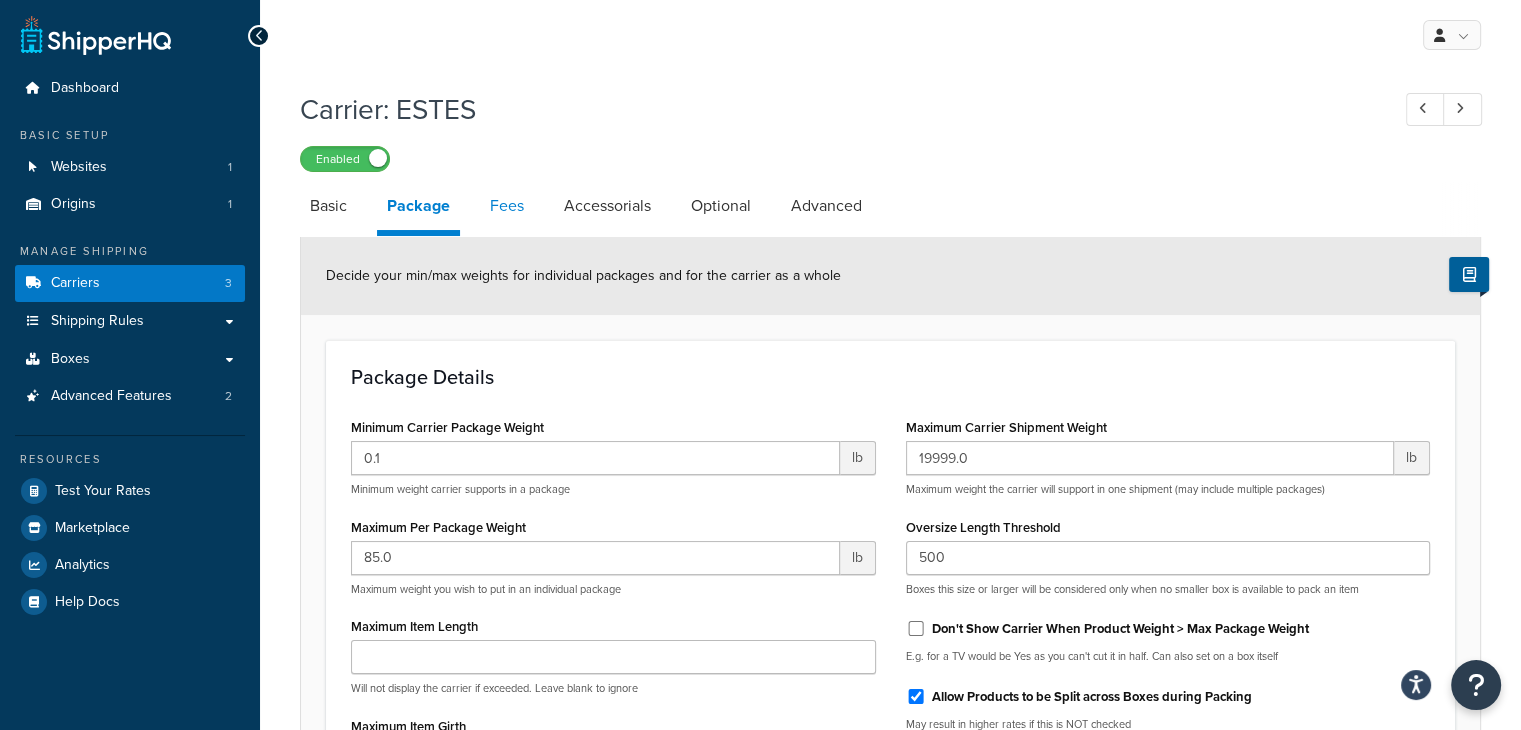 click on "Fees" at bounding box center [507, 206] 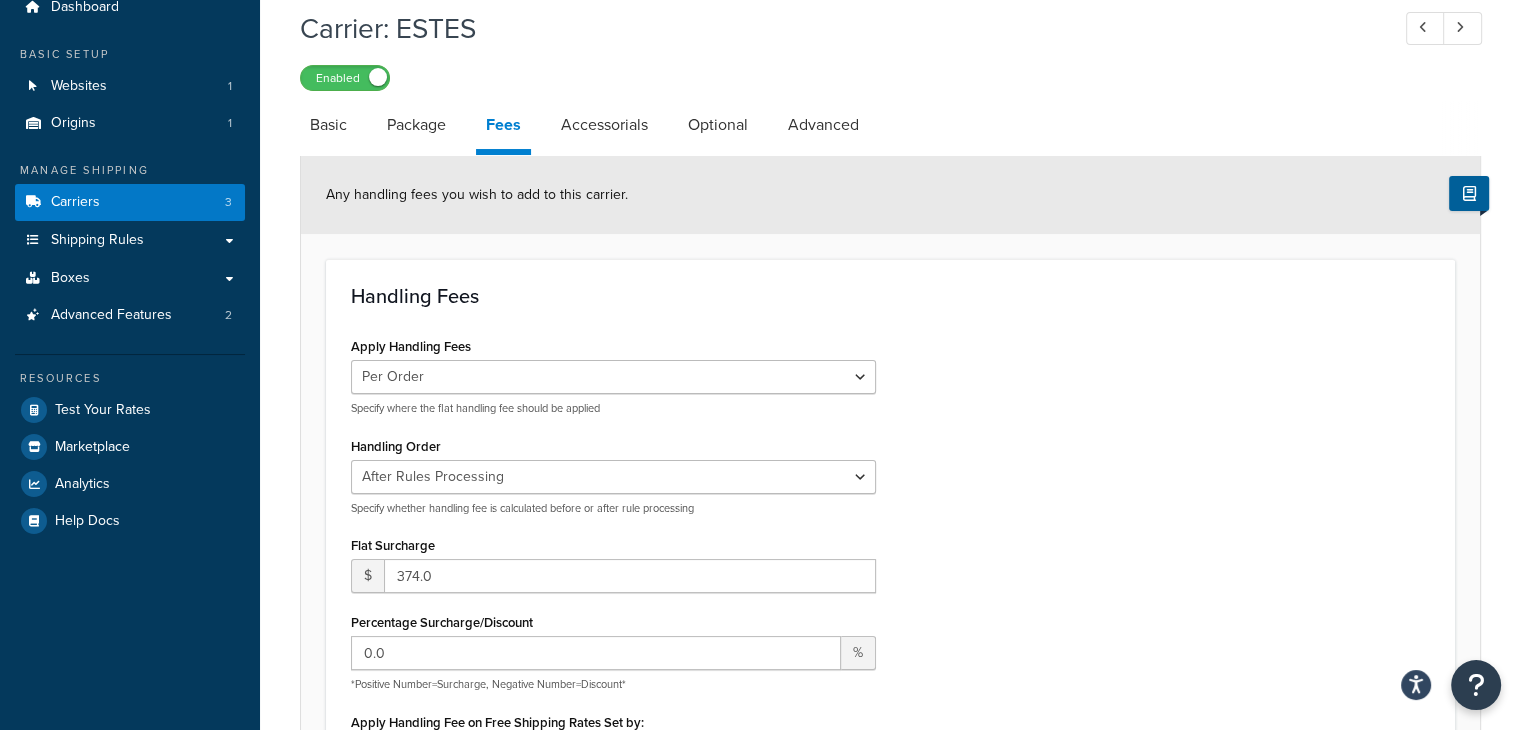 scroll, scrollTop: 200, scrollLeft: 0, axis: vertical 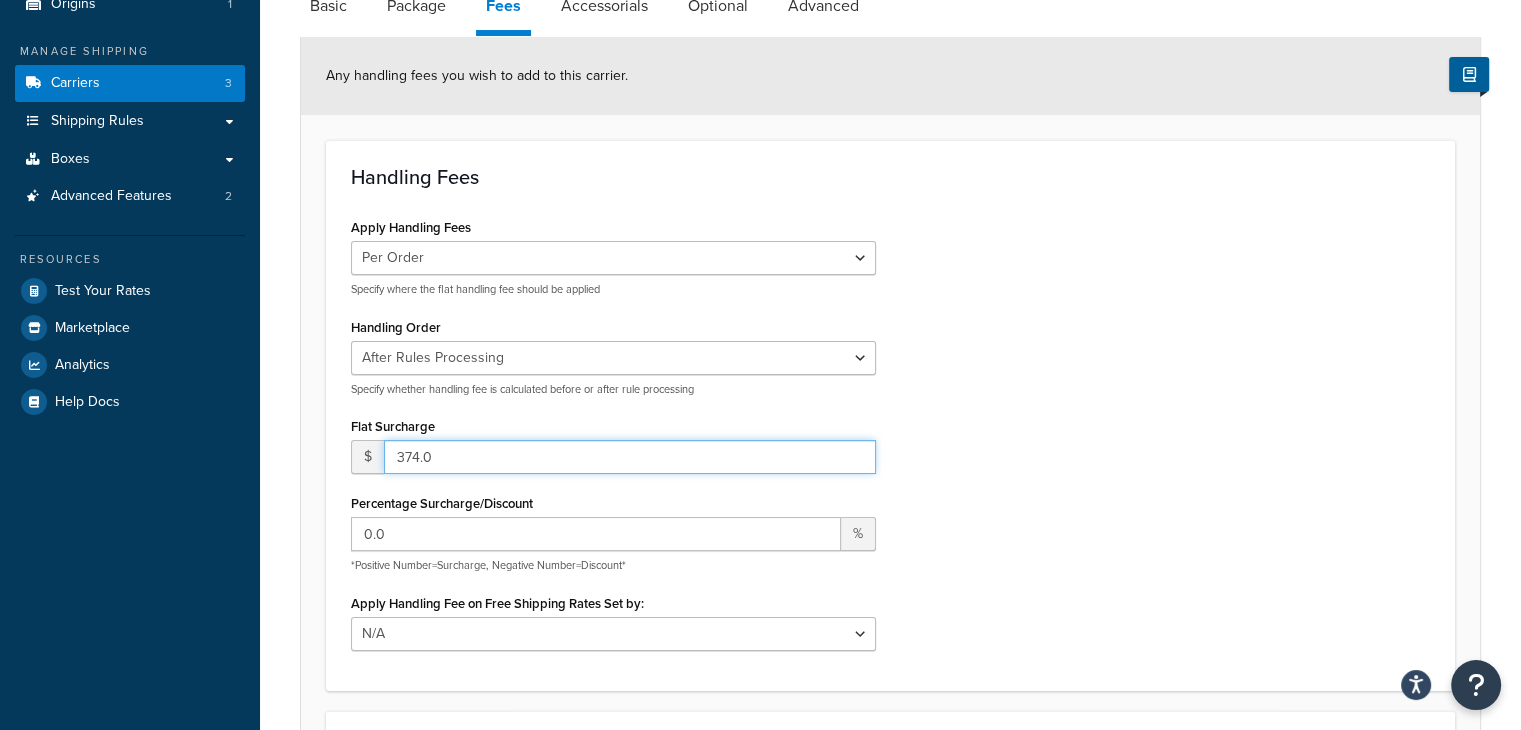 drag, startPoint x: 436, startPoint y: 454, endPoint x: 399, endPoint y: 457, distance: 37.12142 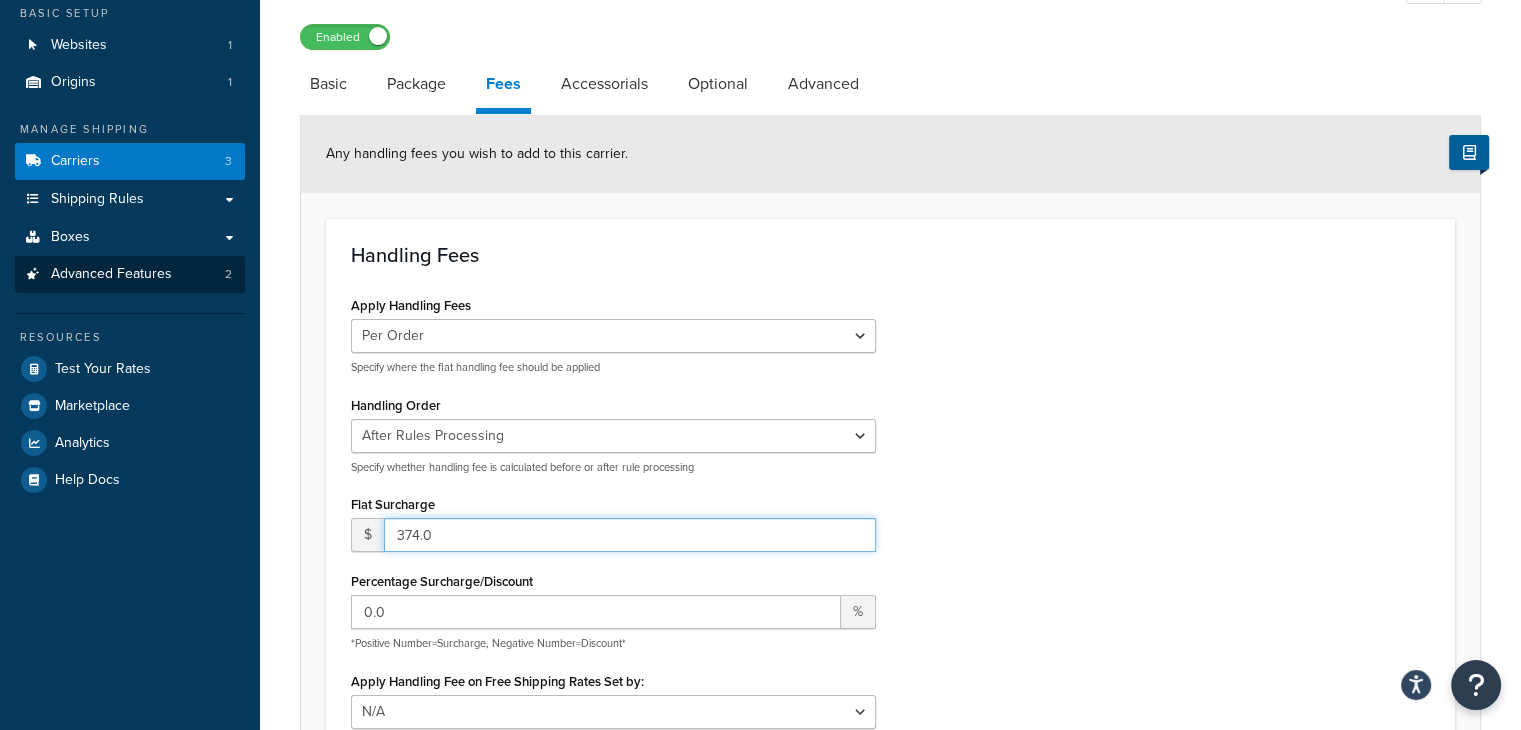 scroll, scrollTop: 0, scrollLeft: 0, axis: both 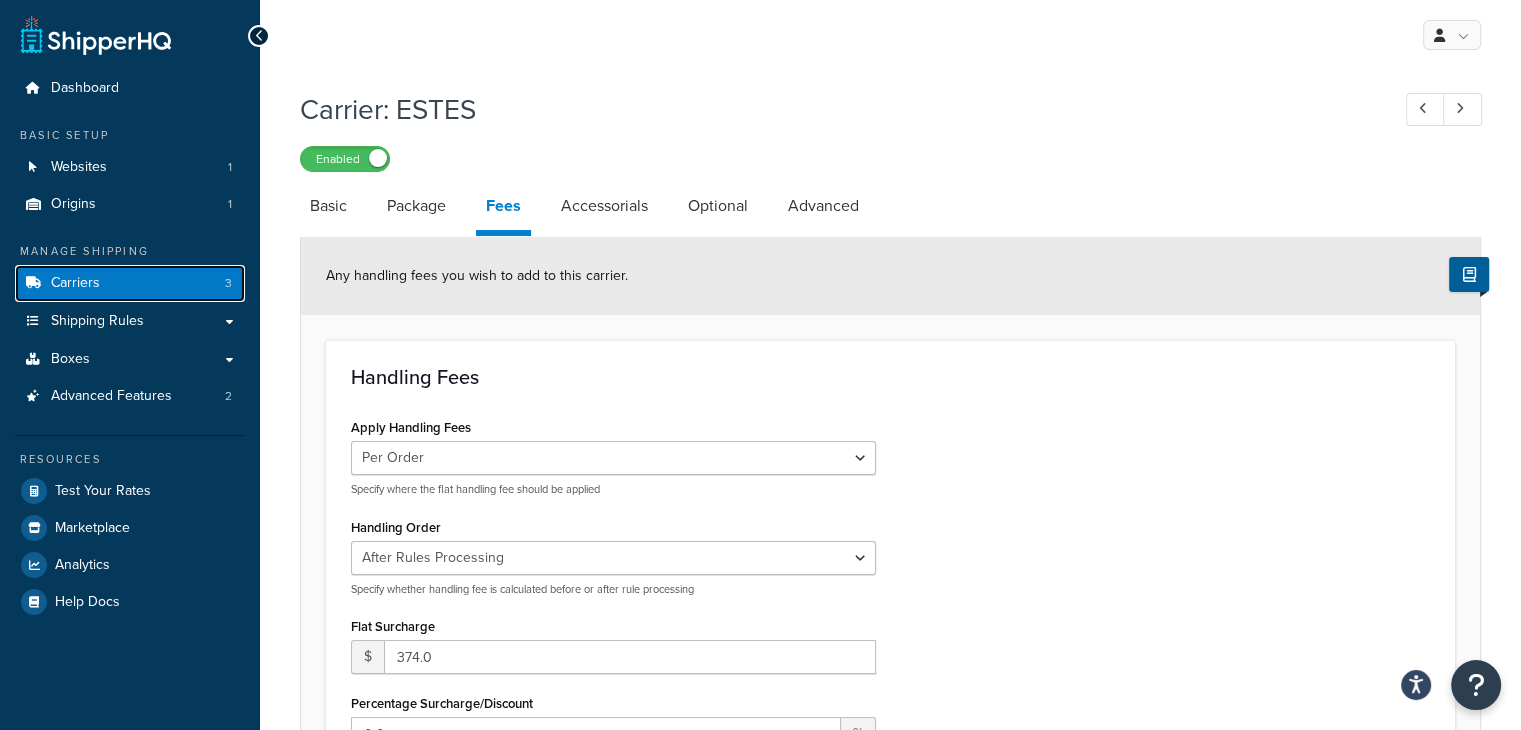 click on "Carriers" at bounding box center (75, 283) 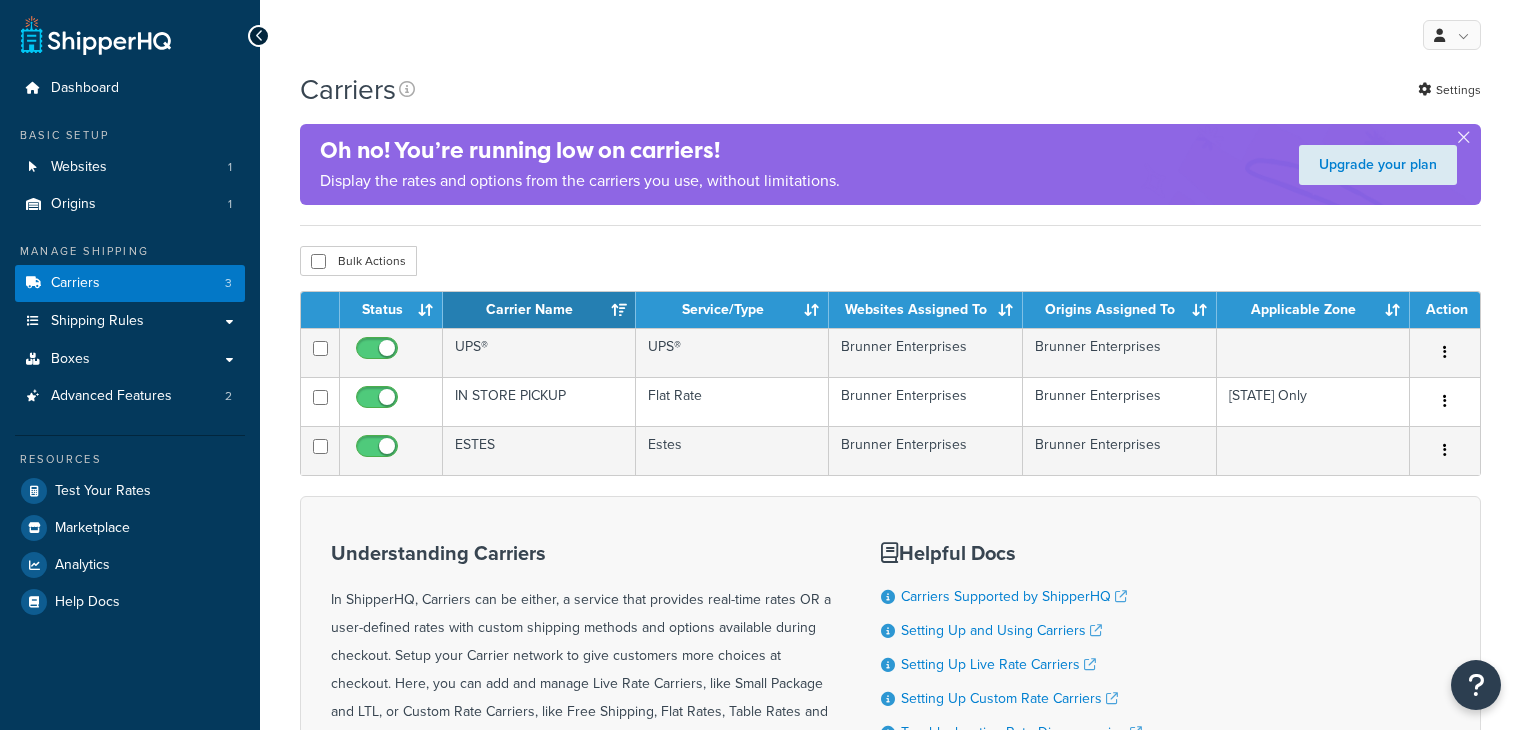 scroll, scrollTop: 0, scrollLeft: 0, axis: both 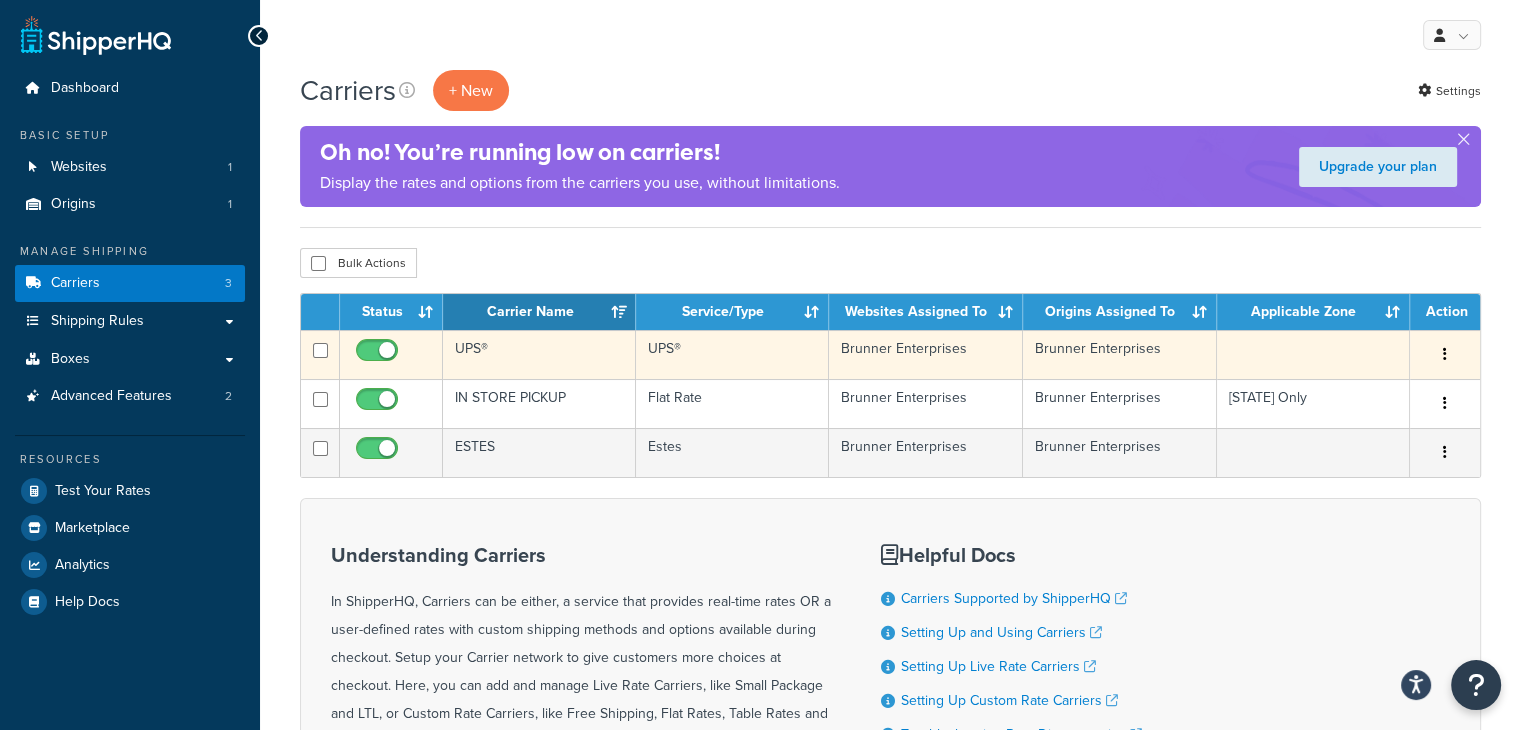 click on "UPS®" at bounding box center (539, 354) 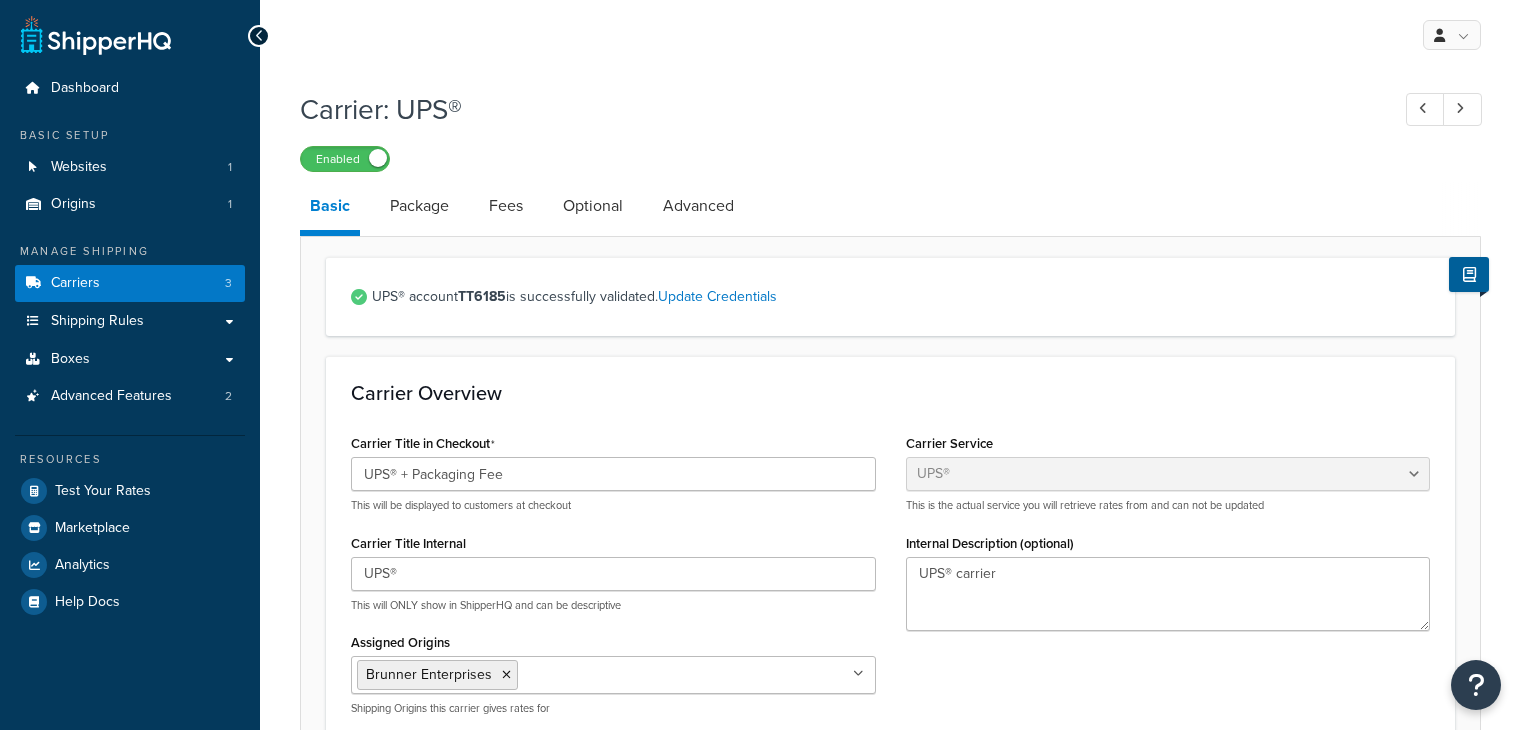 select on "ups" 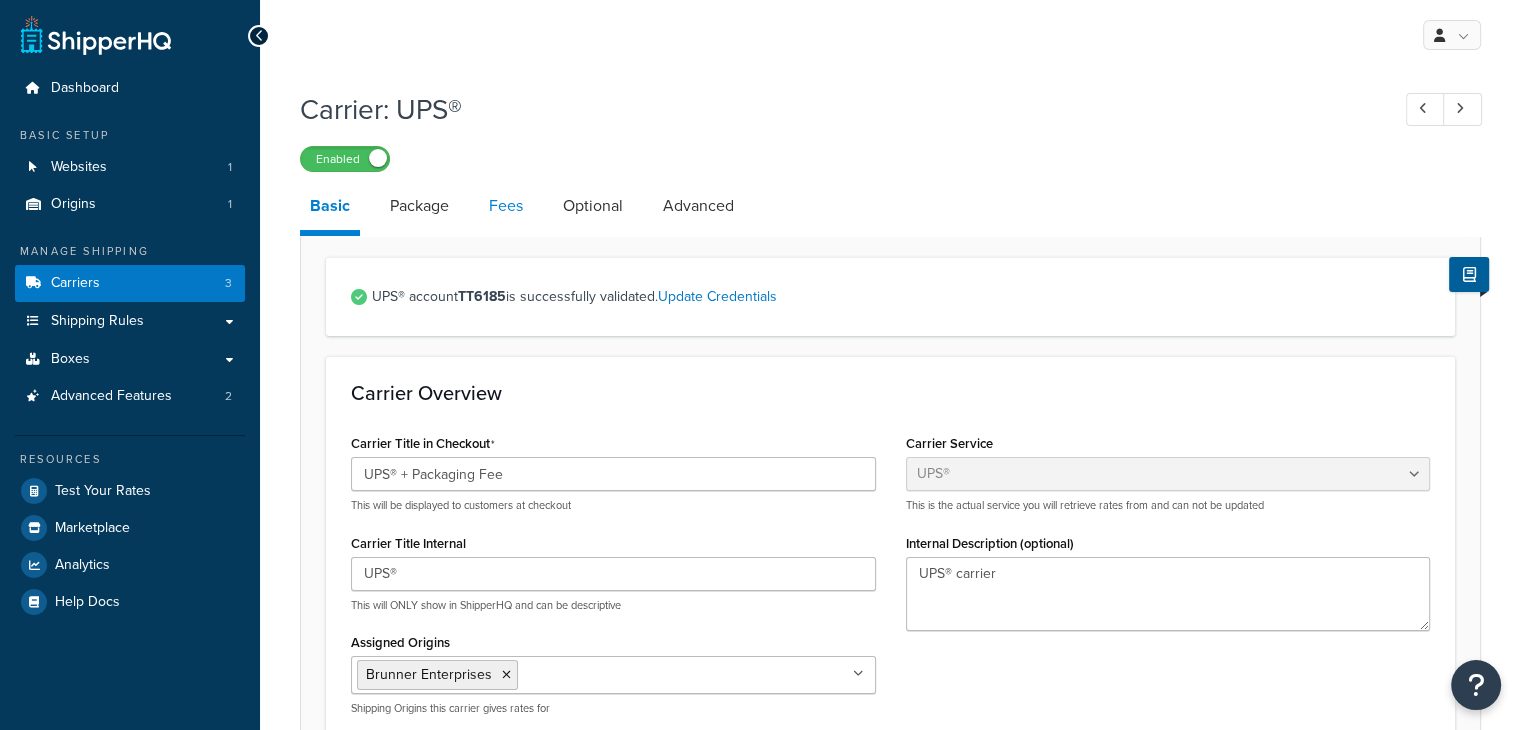 scroll, scrollTop: 0, scrollLeft: 0, axis: both 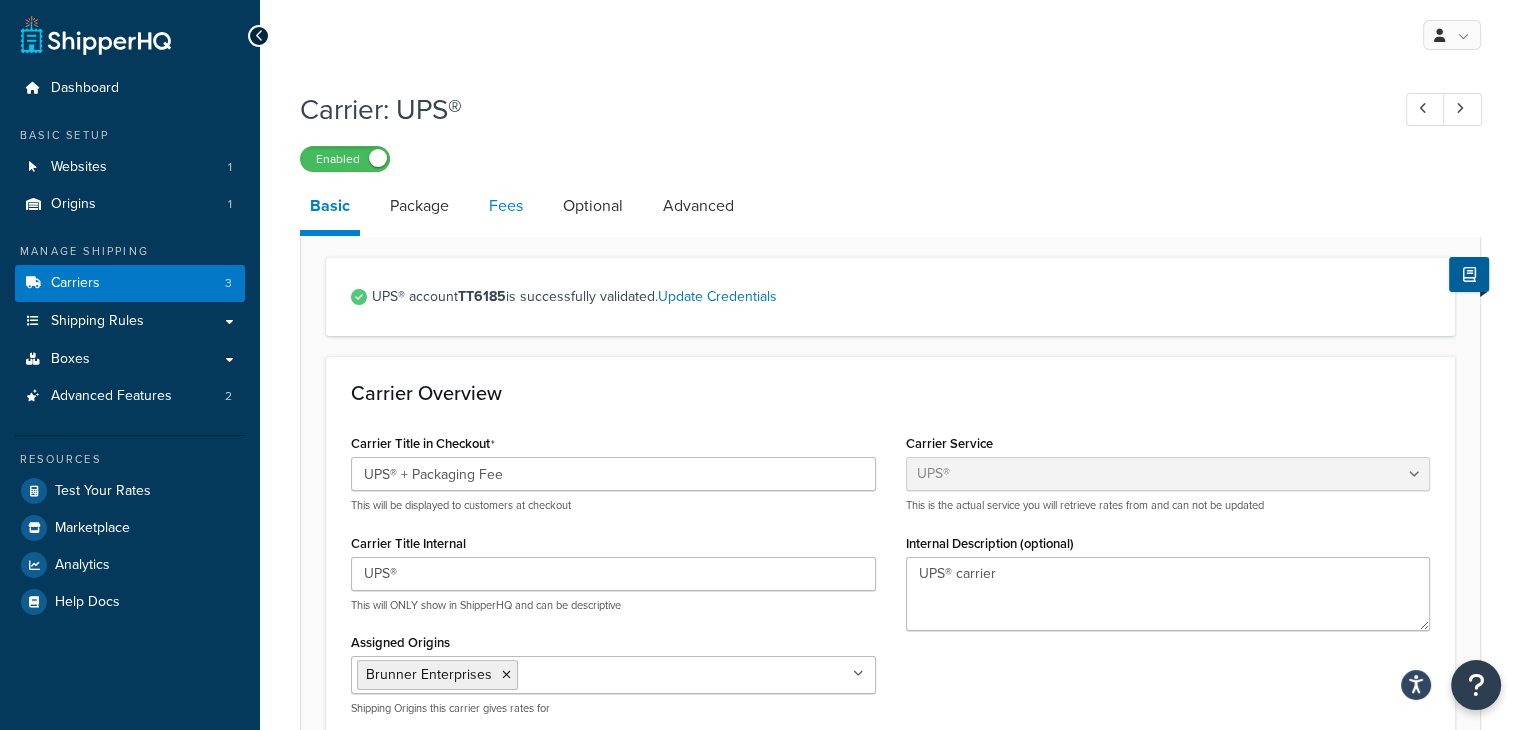 click on "Fees" at bounding box center (506, 206) 